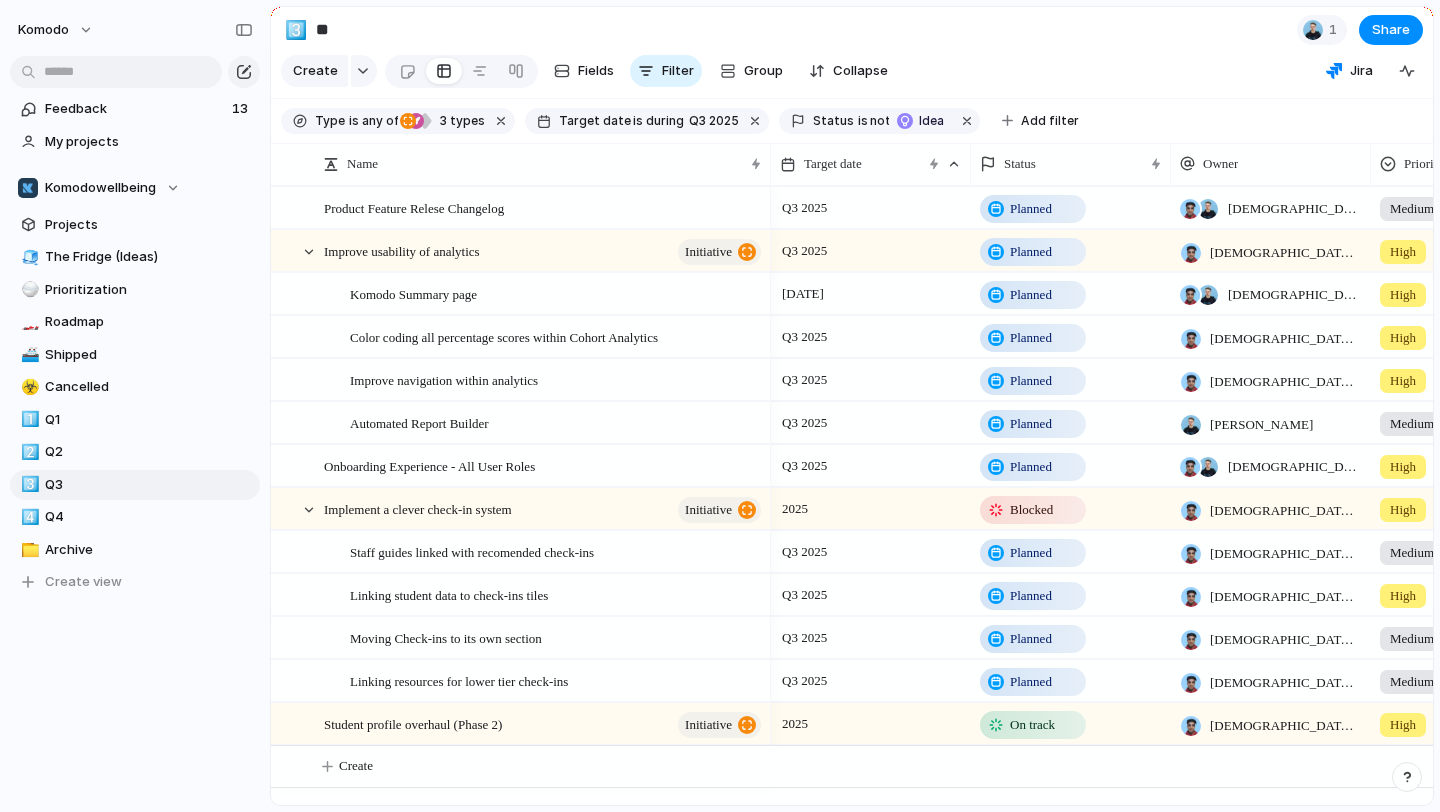 scroll, scrollTop: 0, scrollLeft: 0, axis: both 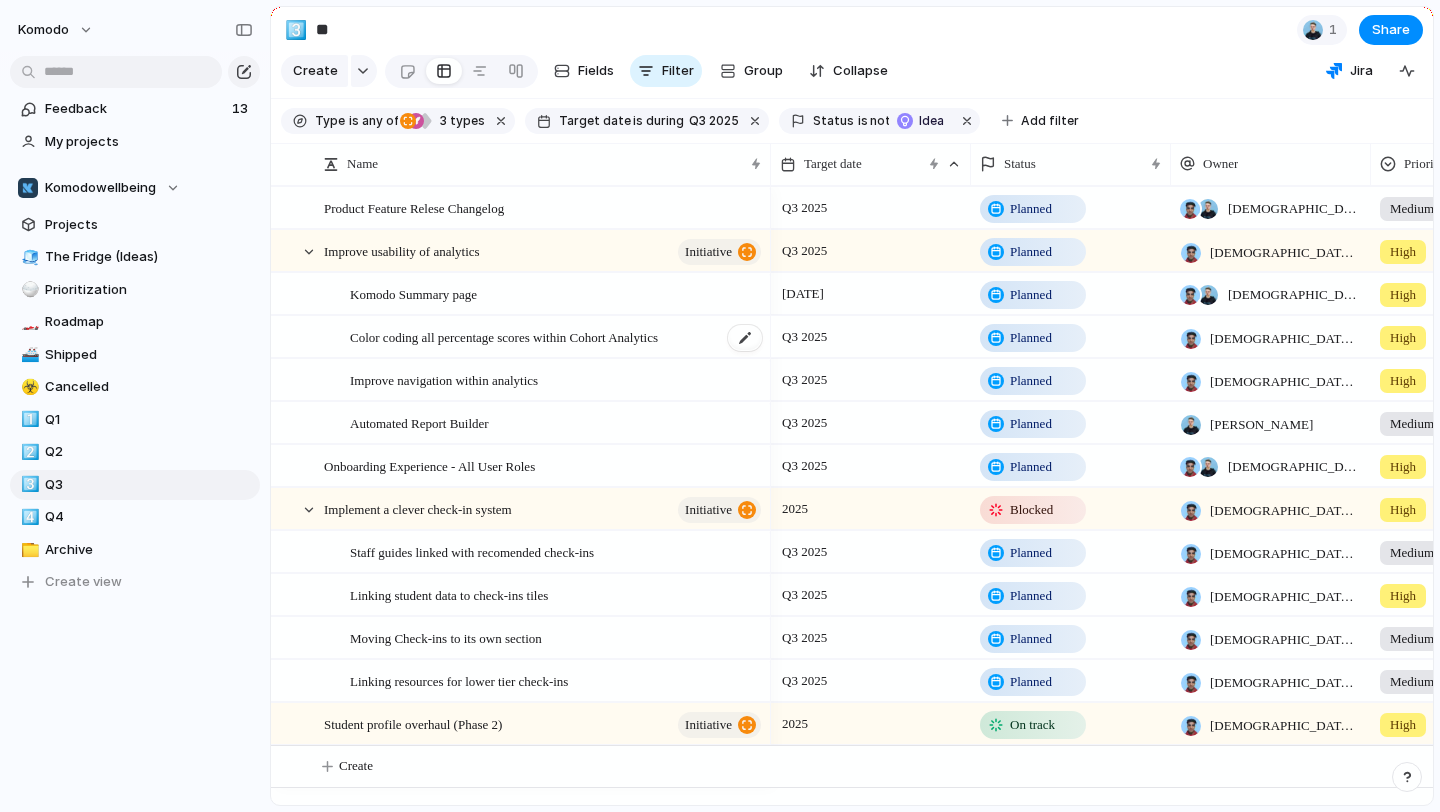 click on "Color coding all percentage scores within Cohort Analytics" at bounding box center (557, 337) 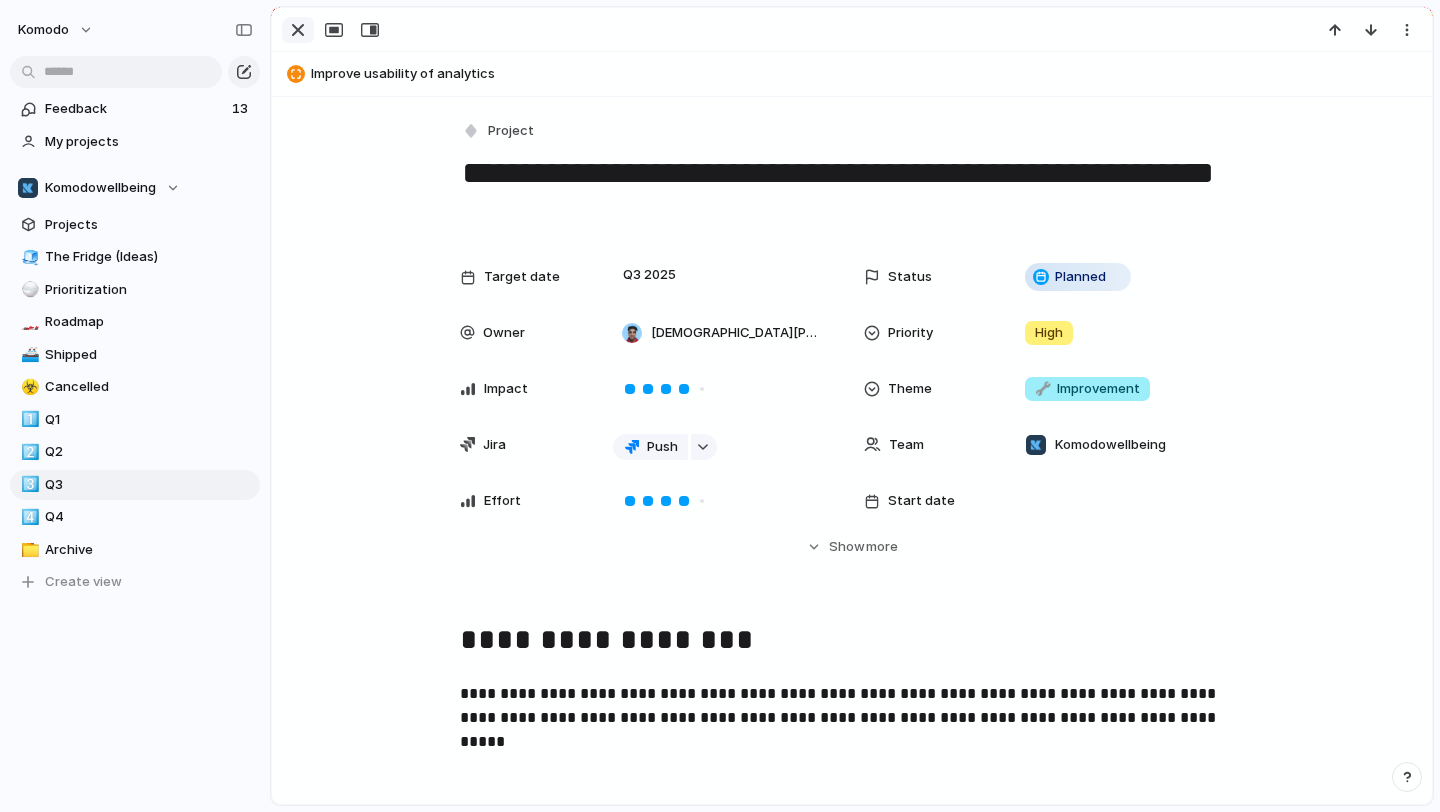 click at bounding box center (298, 30) 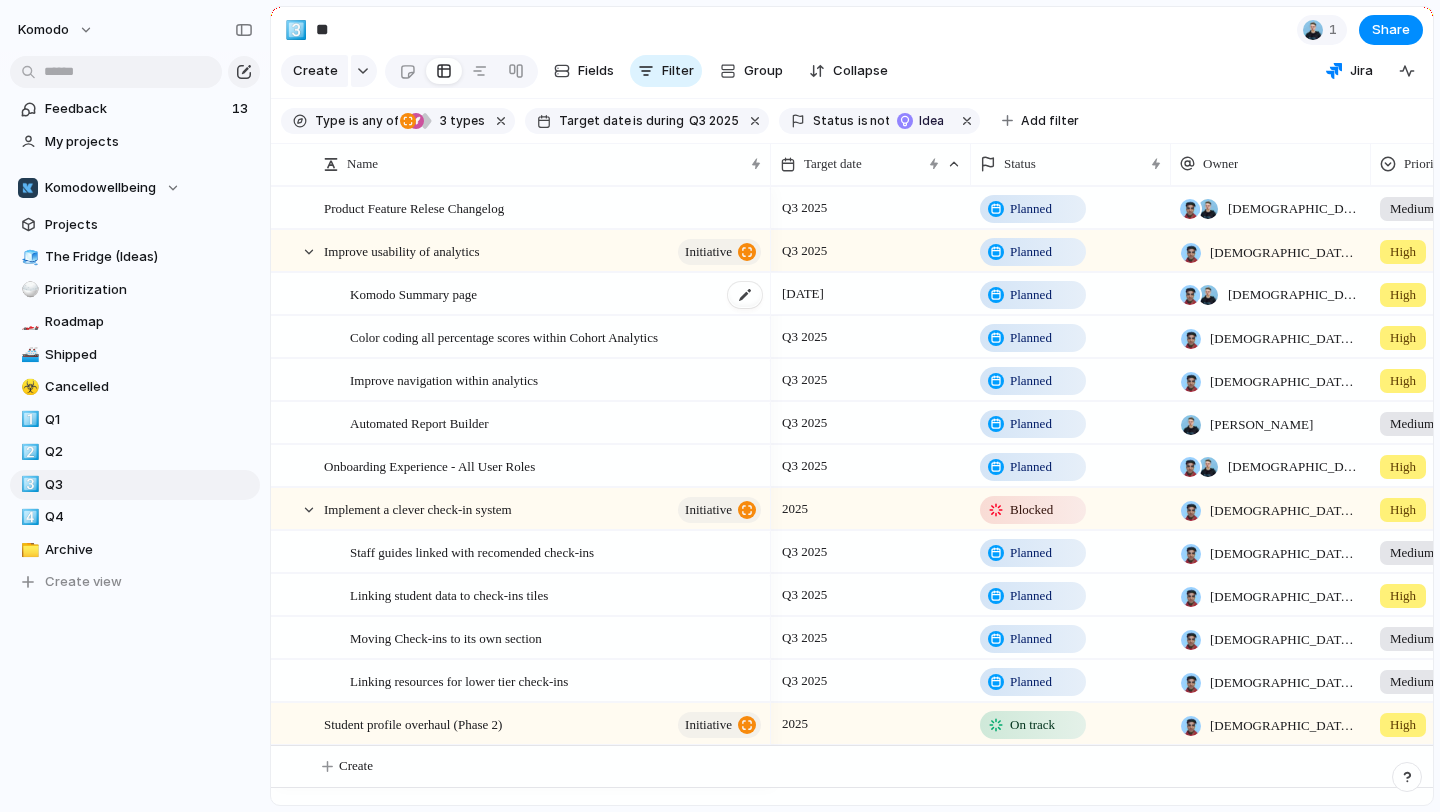 click on "Komodo Summary page" at bounding box center (557, 294) 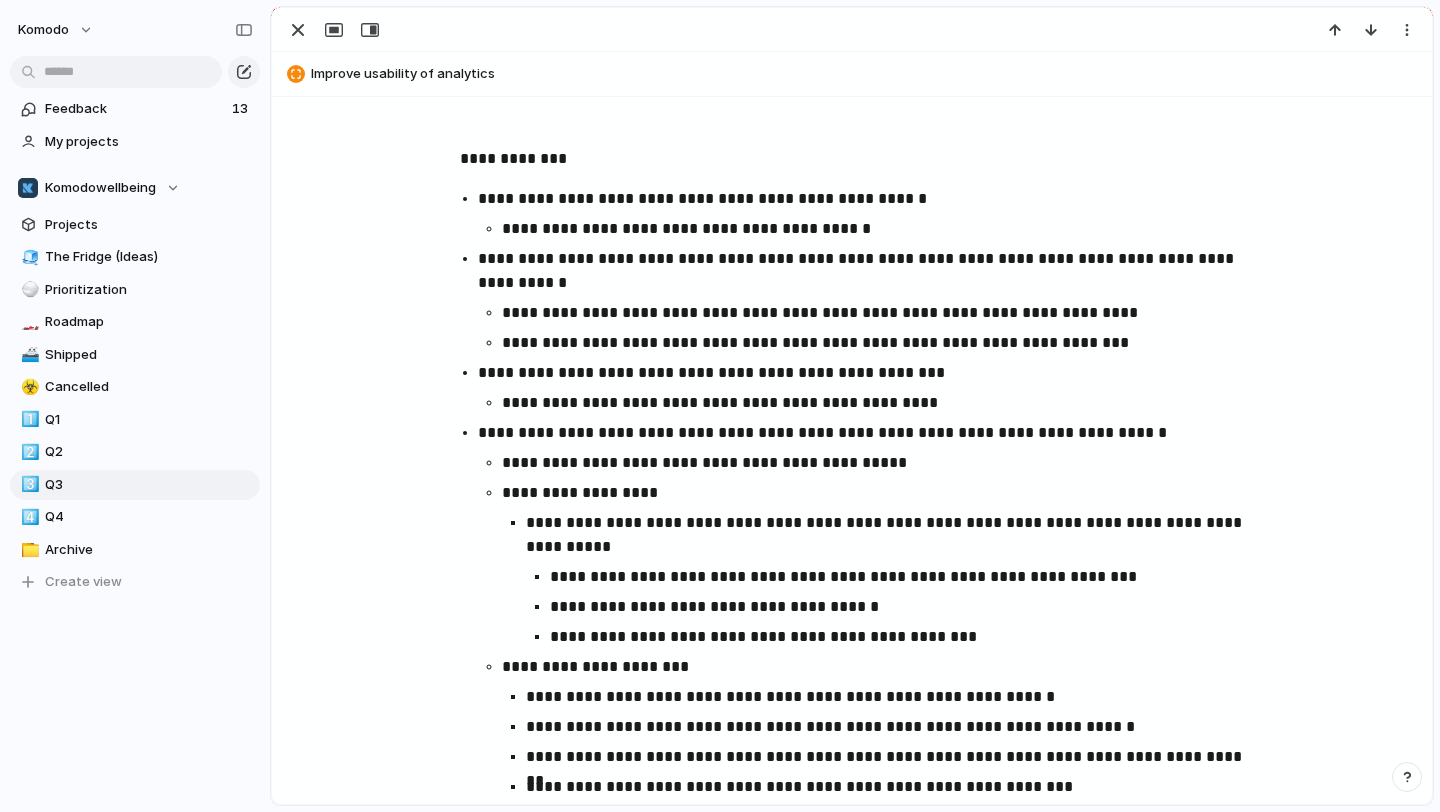 scroll, scrollTop: 1214, scrollLeft: 0, axis: vertical 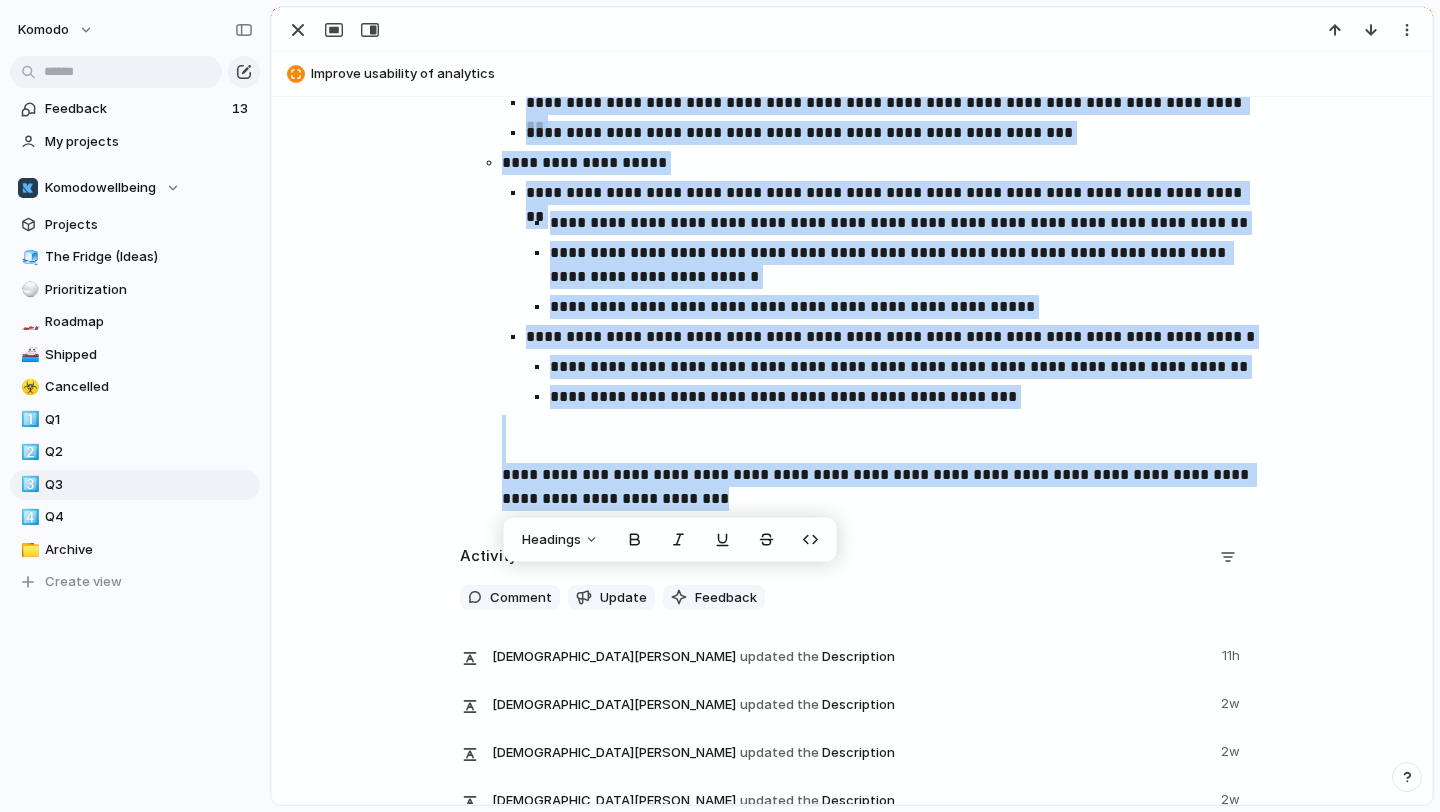 drag, startPoint x: 456, startPoint y: 164, endPoint x: 1017, endPoint y: 499, distance: 653.4111 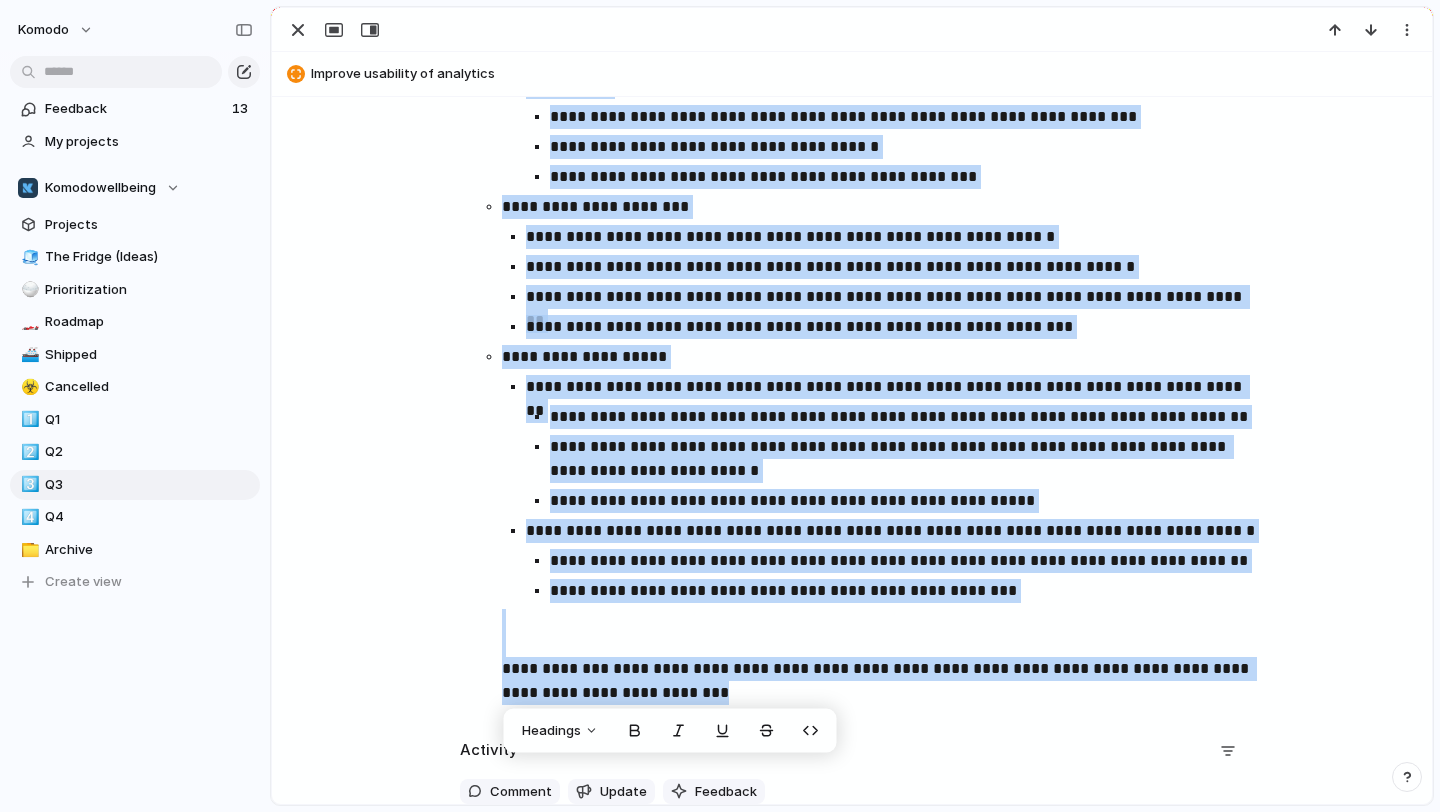 scroll, scrollTop: 1677, scrollLeft: 0, axis: vertical 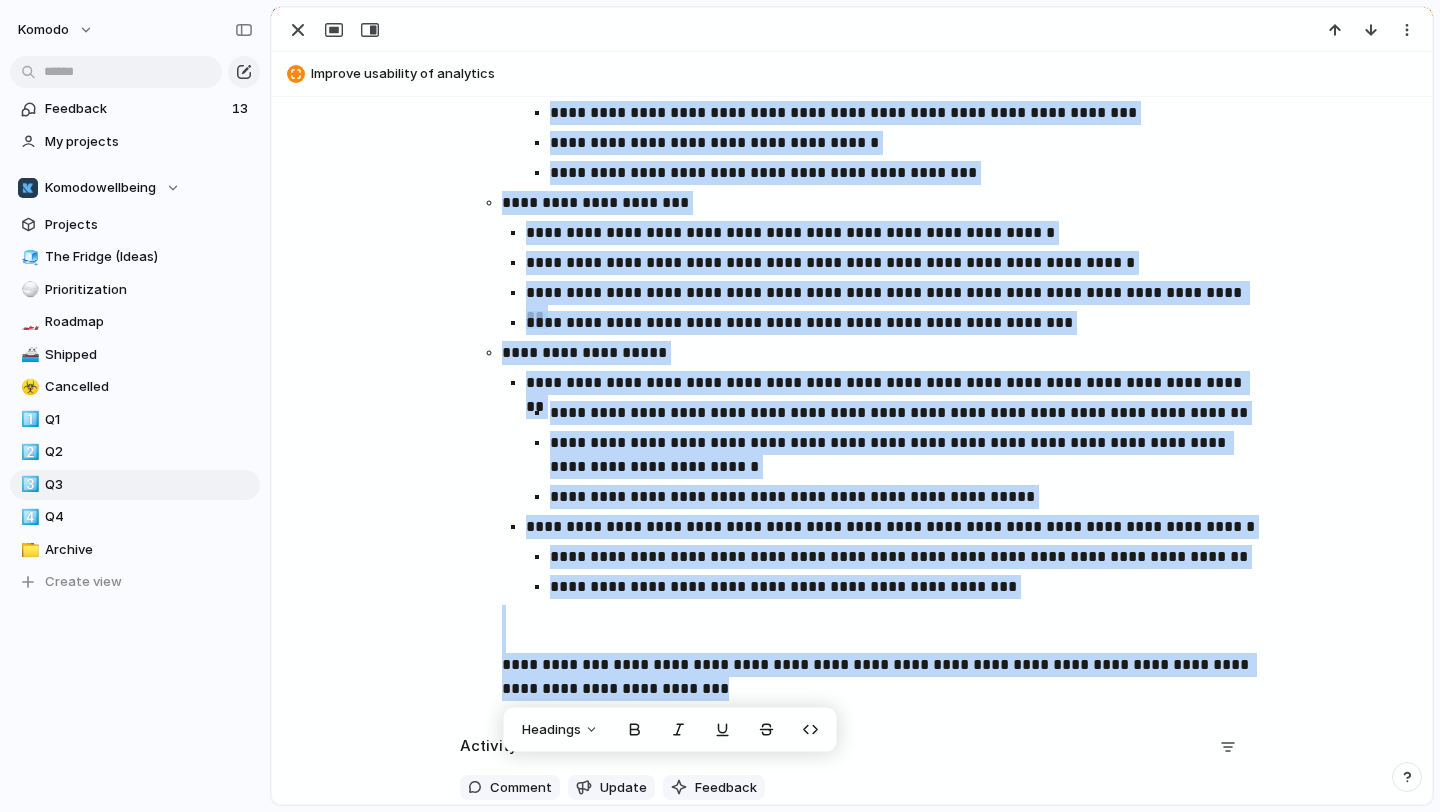 click on "**********" at bounding box center [906, 497] 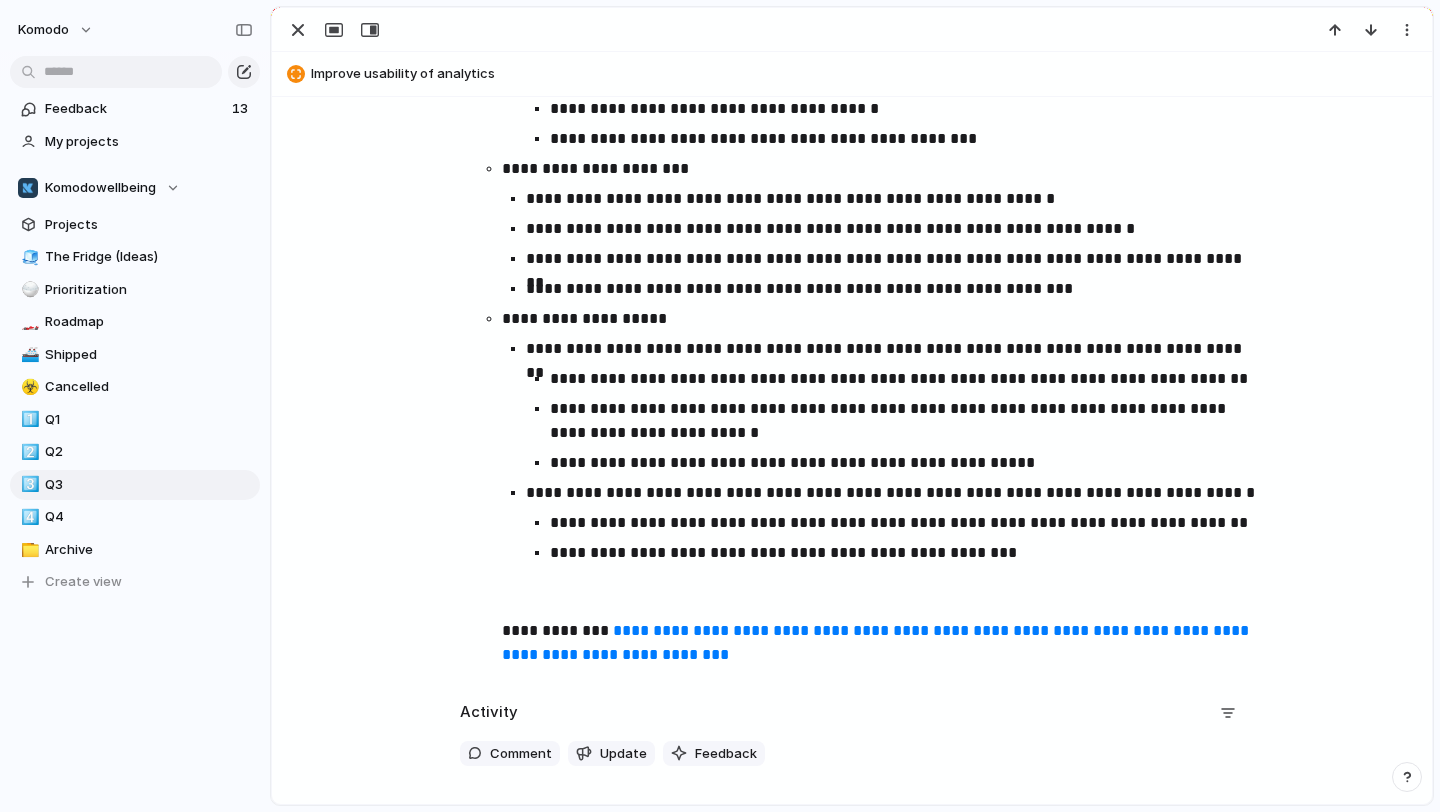 scroll, scrollTop: 1709, scrollLeft: 0, axis: vertical 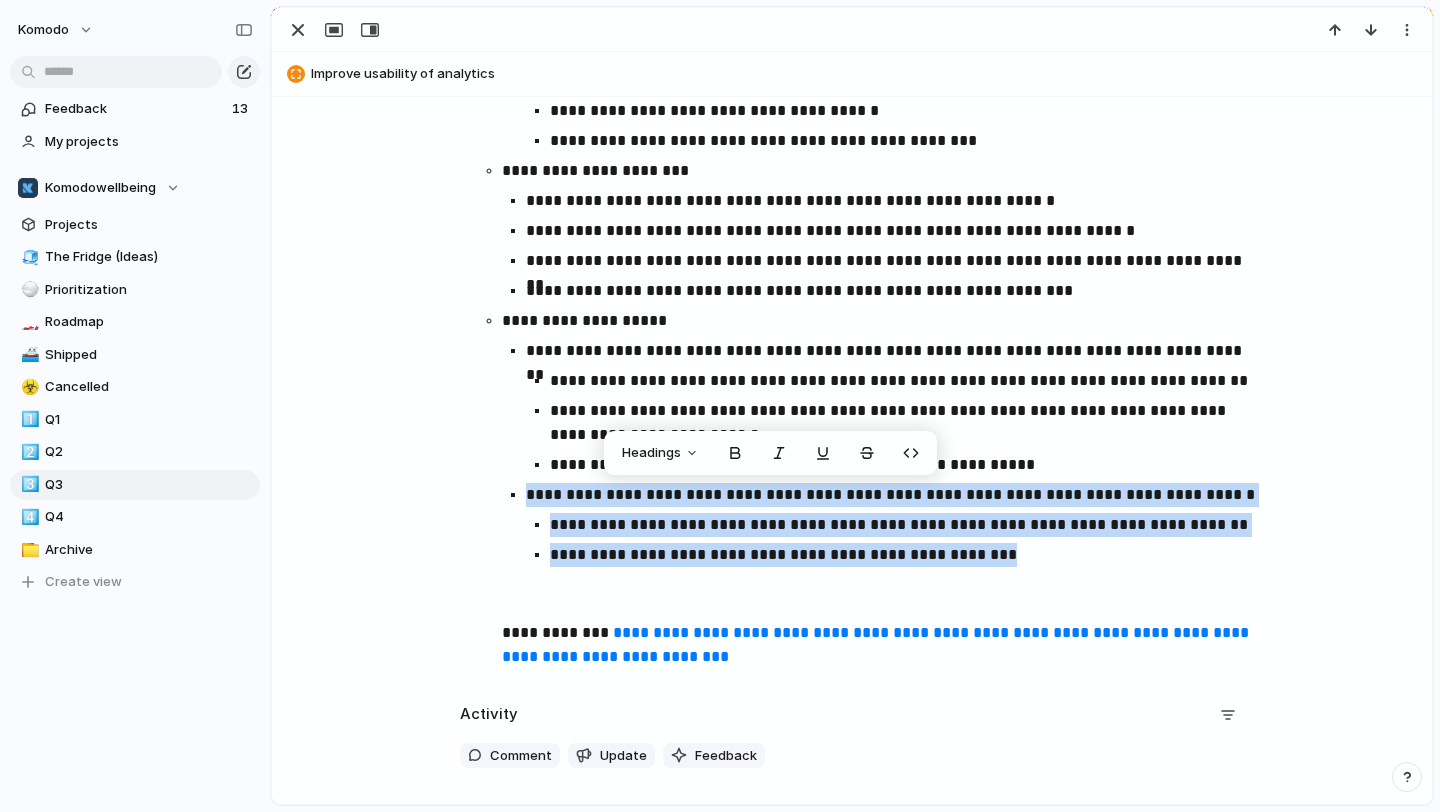 drag, startPoint x: 999, startPoint y: 553, endPoint x: 518, endPoint y: 488, distance: 485.372 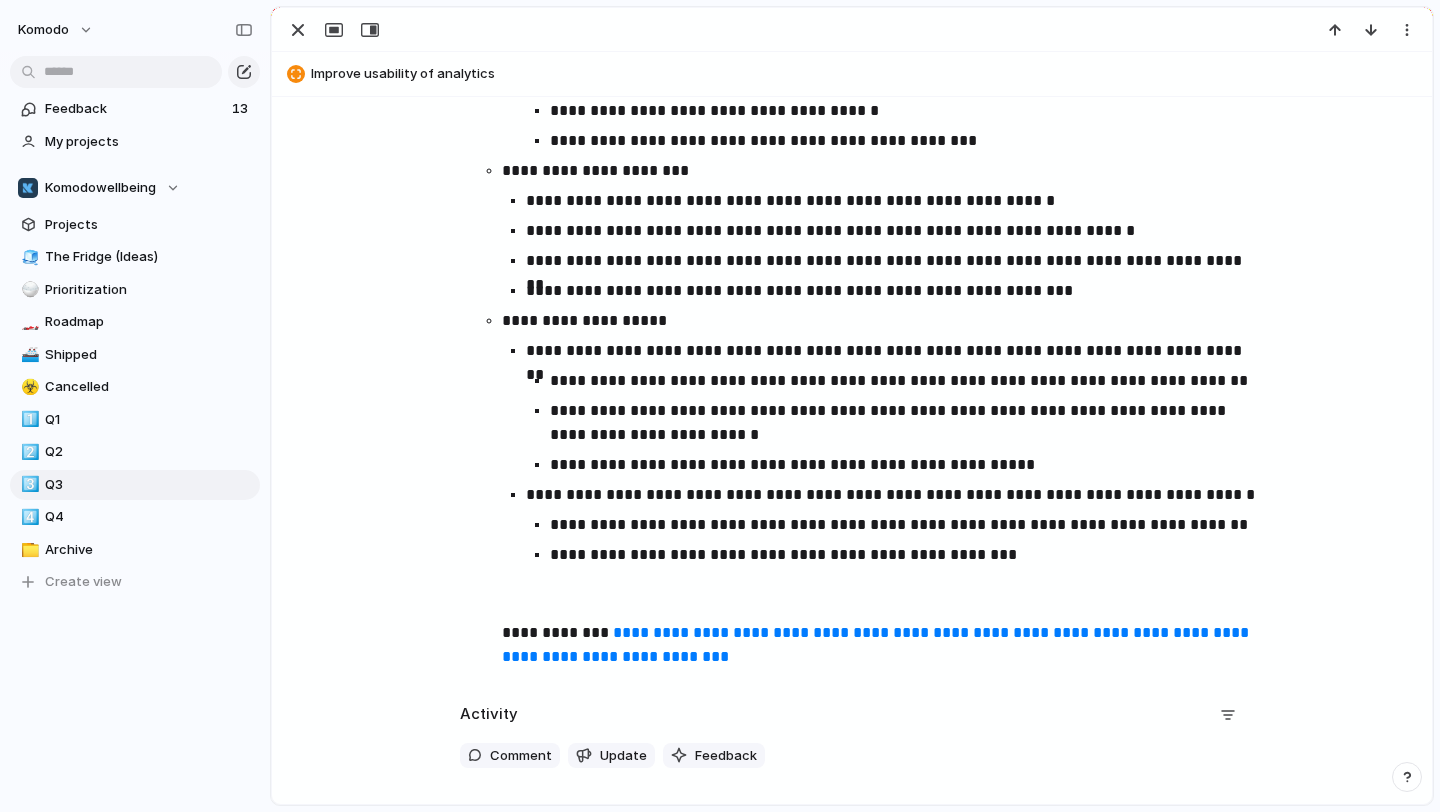 click on "**********" at bounding box center (852, 297) 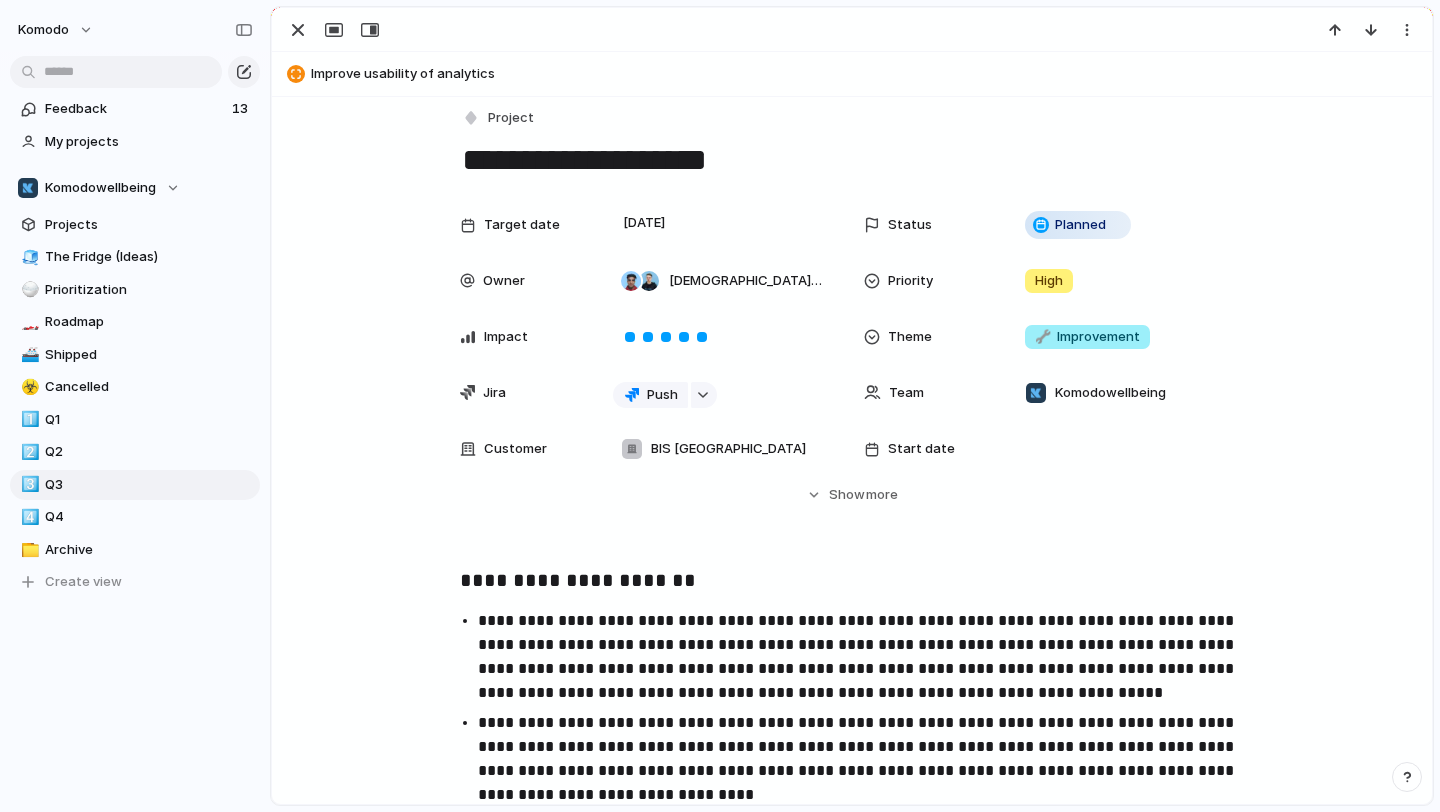 scroll, scrollTop: 0, scrollLeft: 0, axis: both 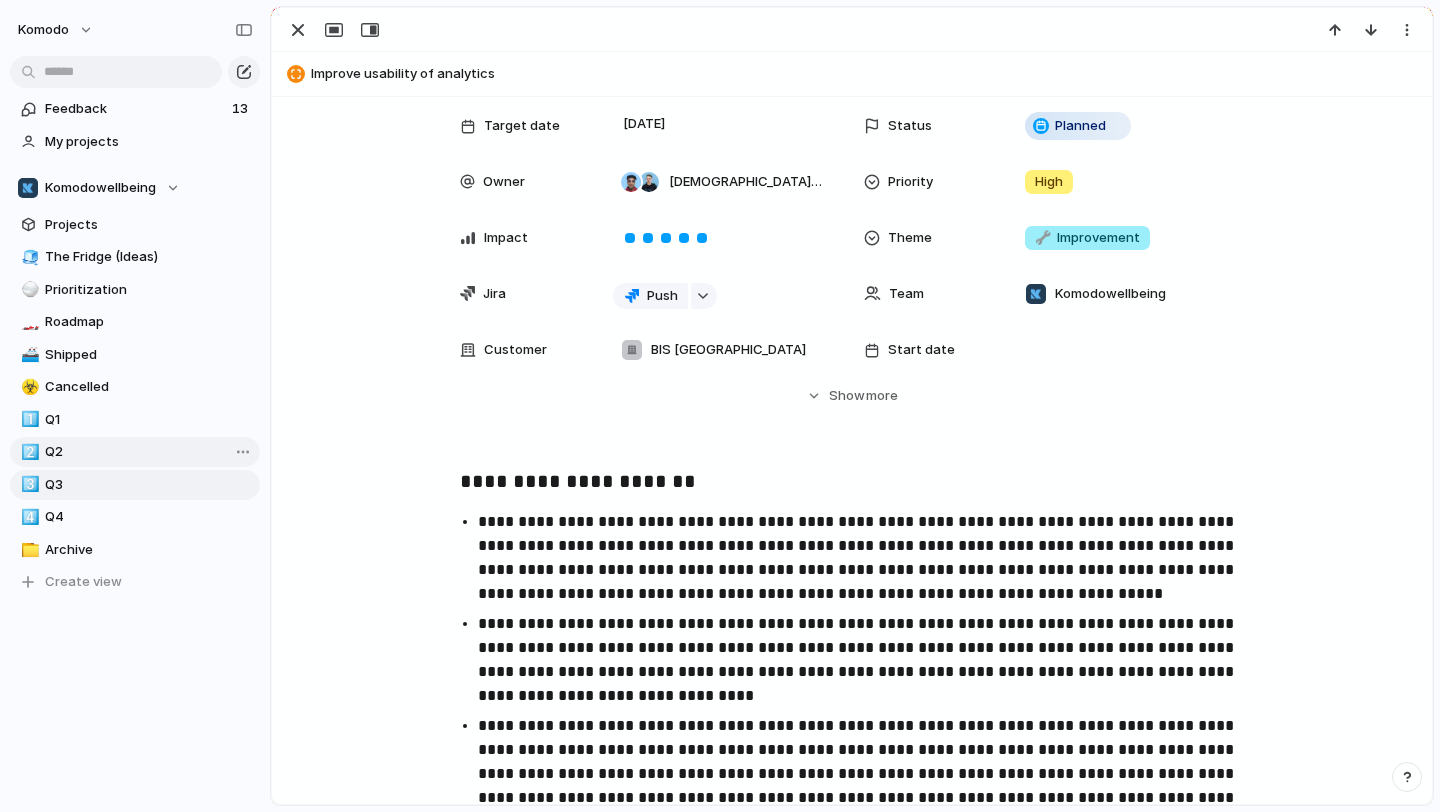 click on "Q2" at bounding box center [149, 452] 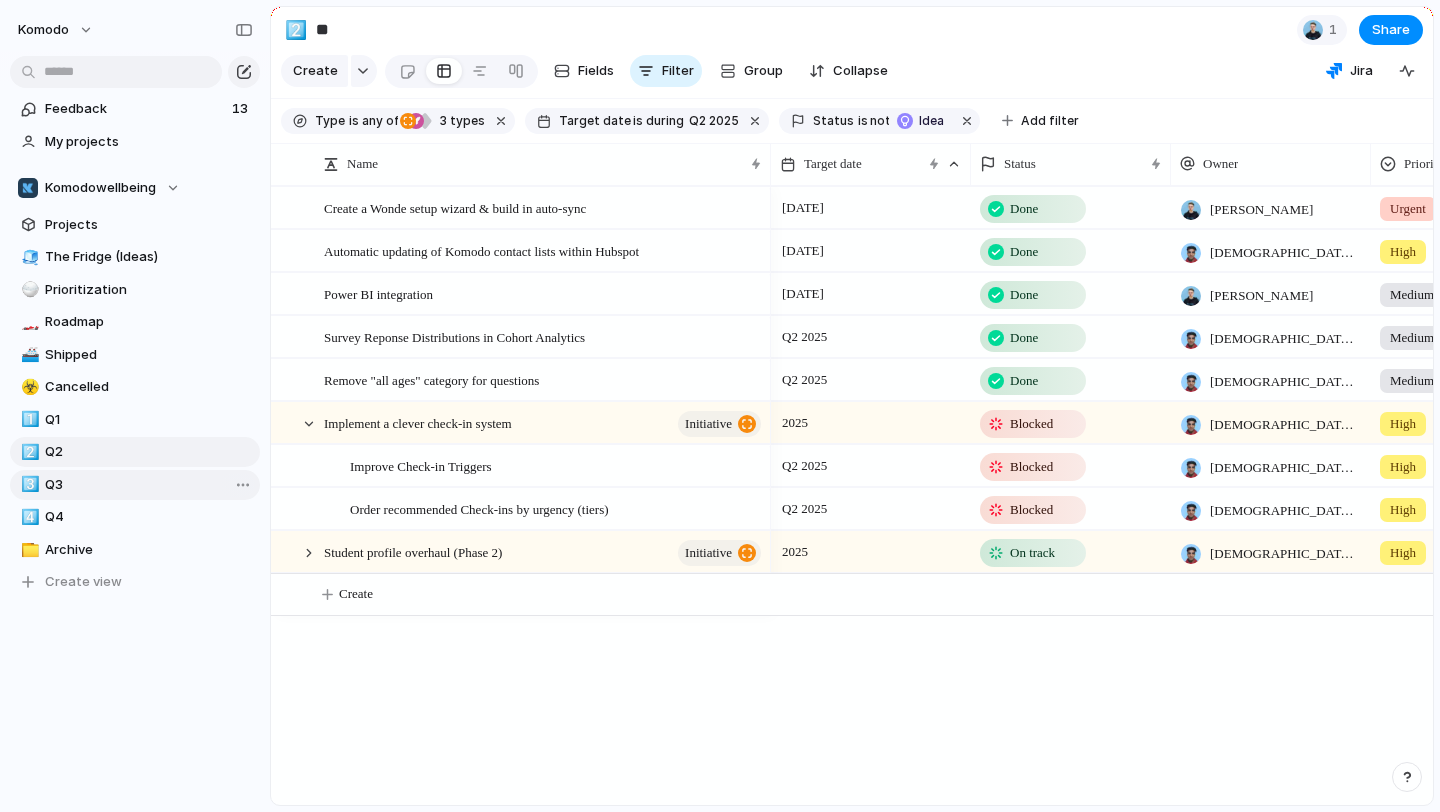 click on "Q3" at bounding box center [149, 485] 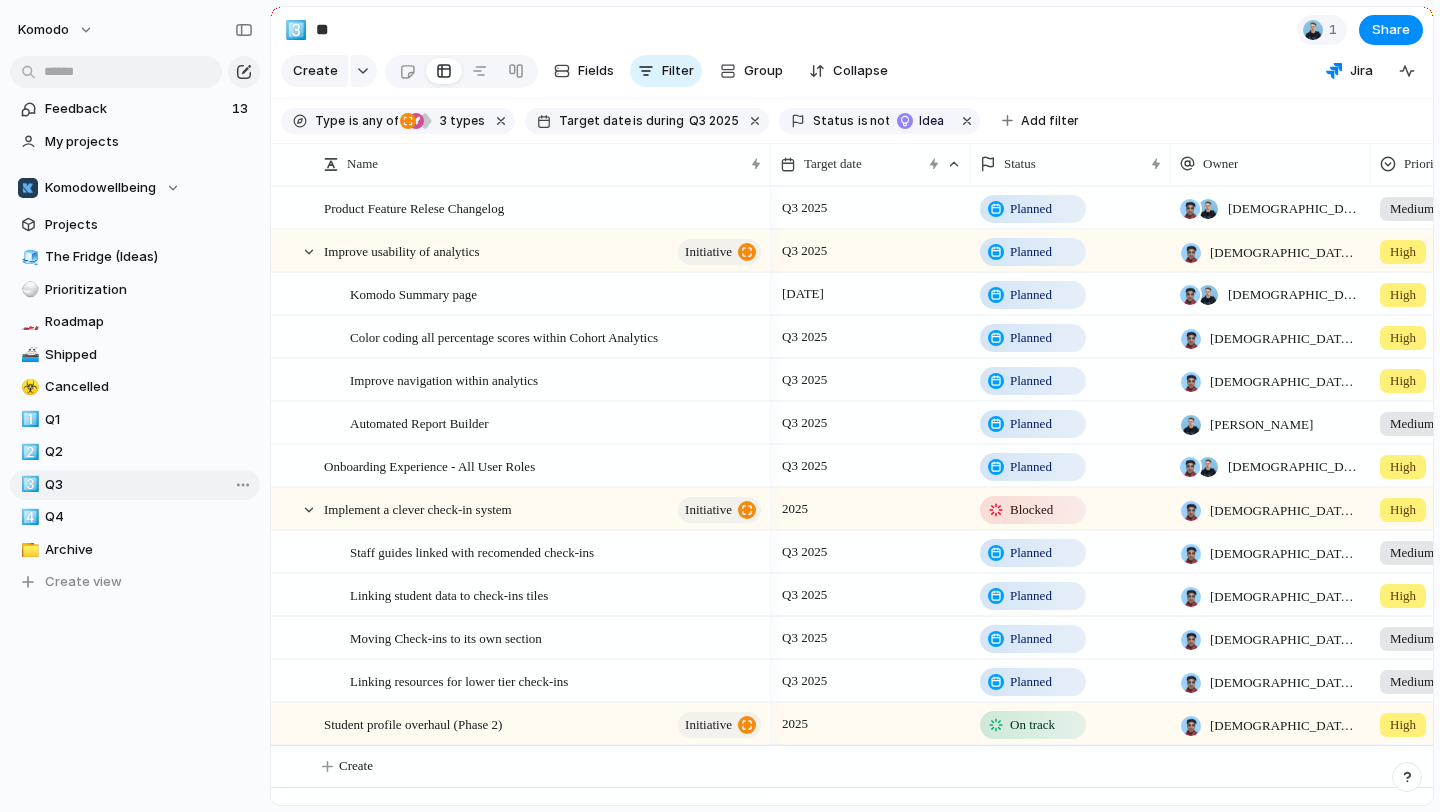 type on "**" 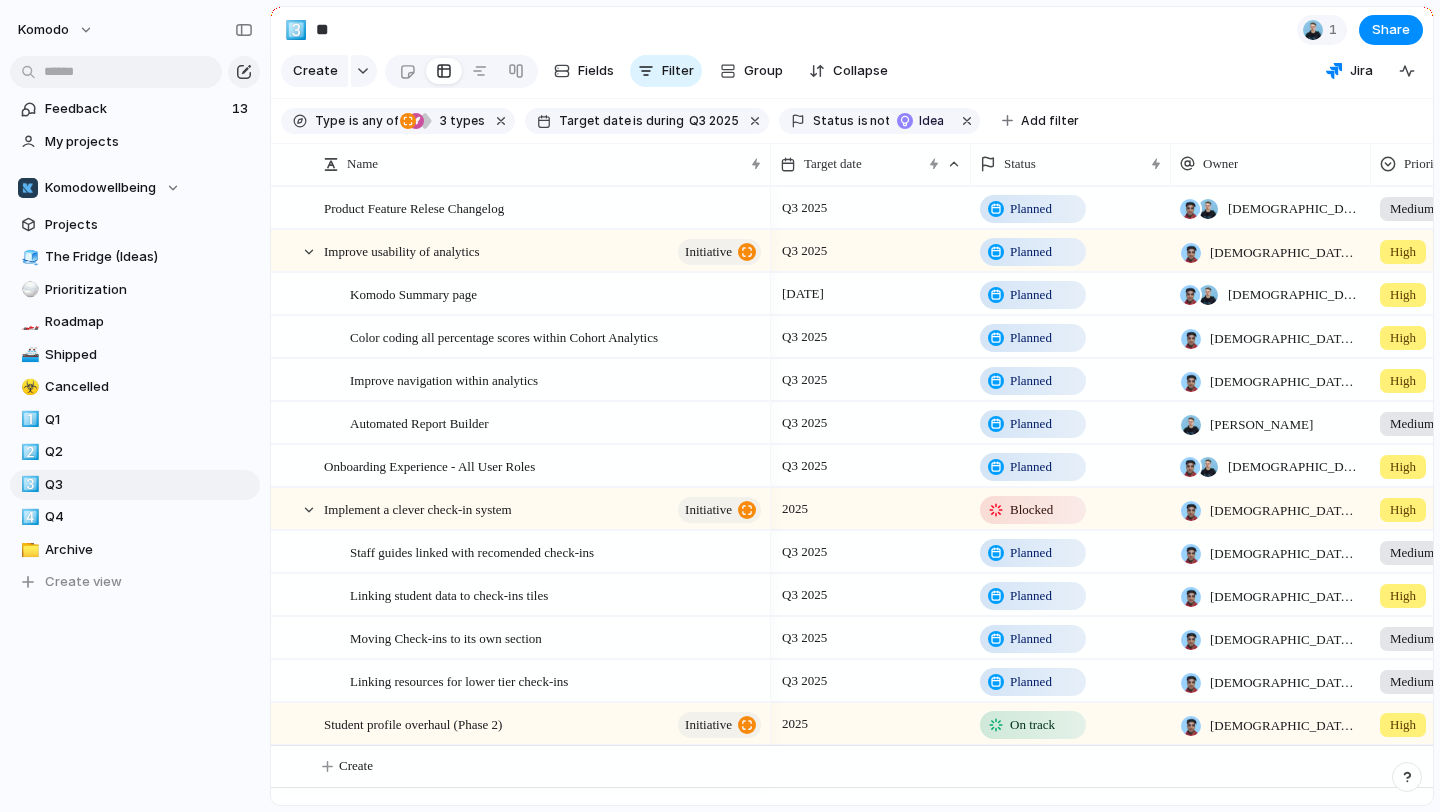drag, startPoint x: 106, startPoint y: 468, endPoint x: 130, endPoint y: -69, distance: 537.5361 